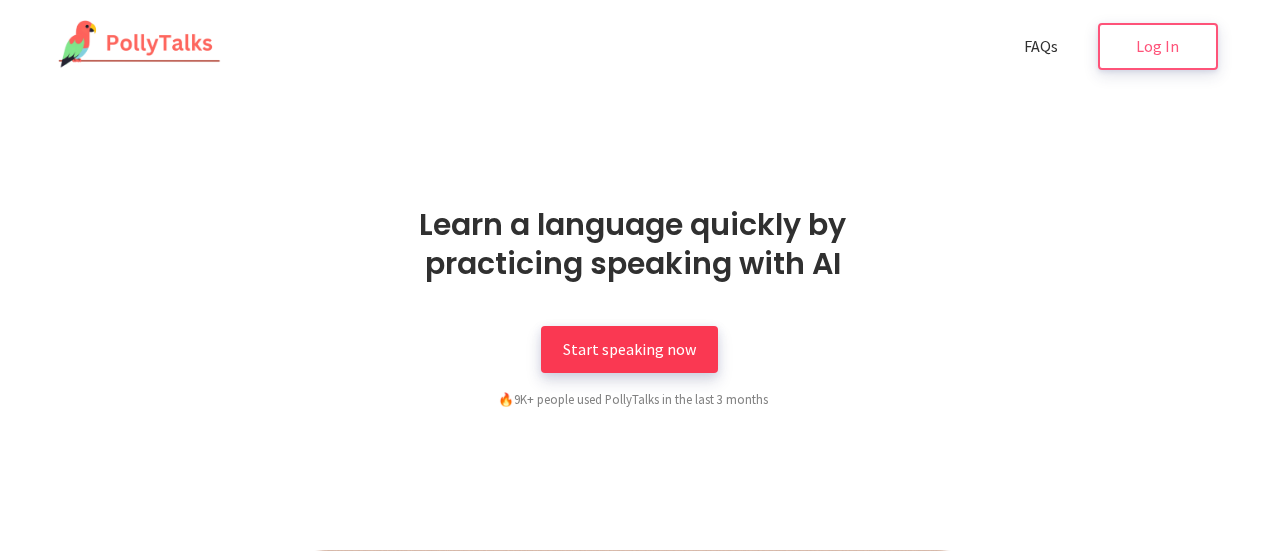 scroll, scrollTop: 0, scrollLeft: 0, axis: both 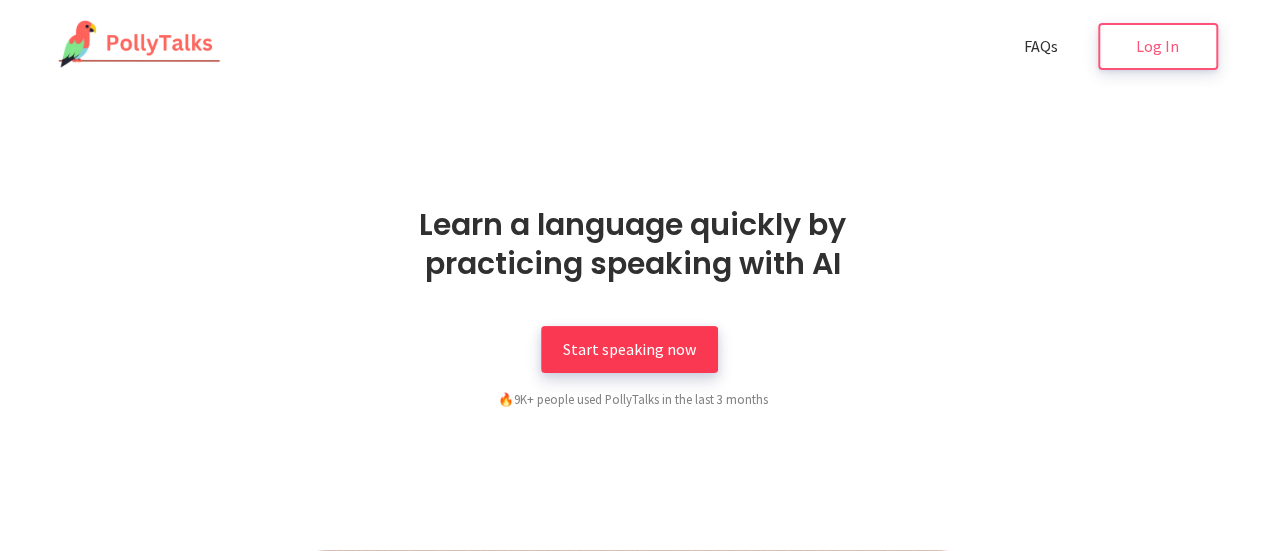 click on "Start speaking now" at bounding box center (629, 349) 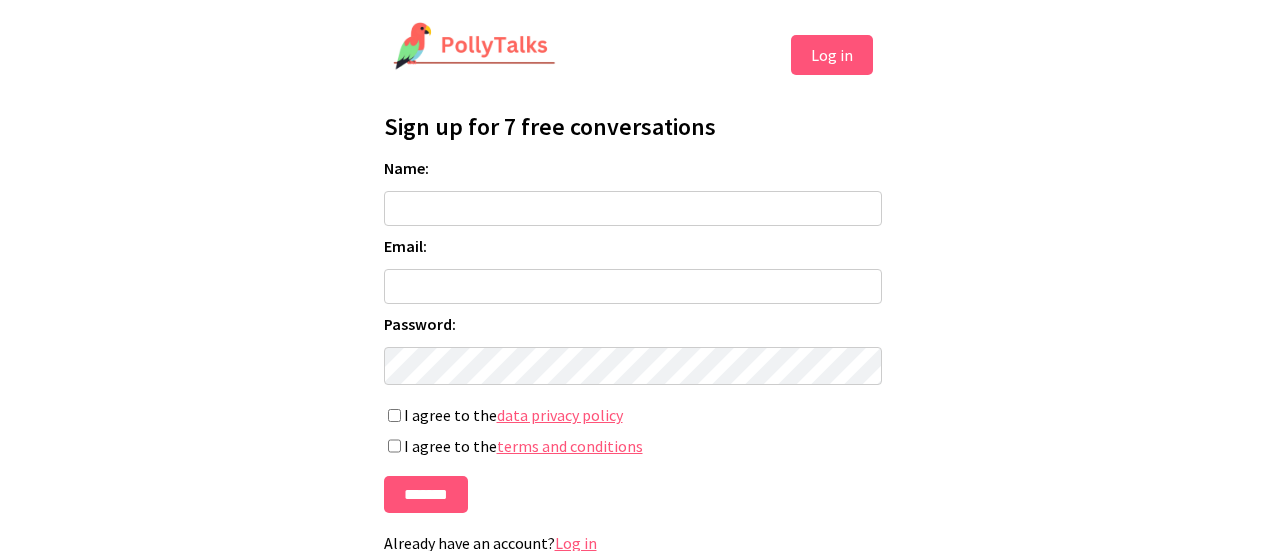 scroll, scrollTop: 0, scrollLeft: 0, axis: both 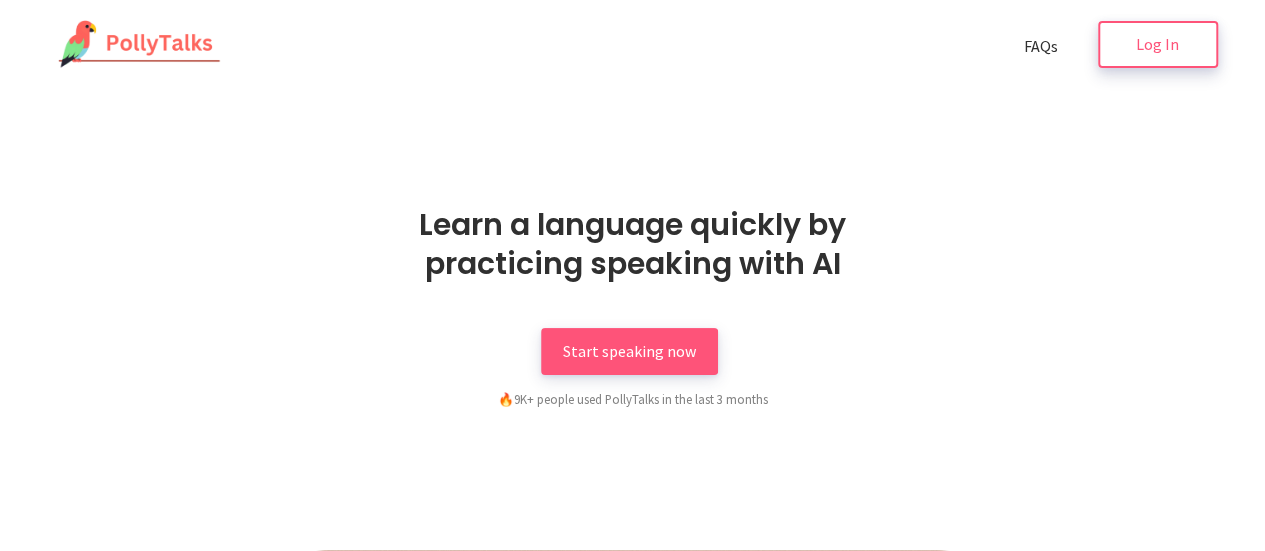 click on "Log In" at bounding box center [1158, 44] 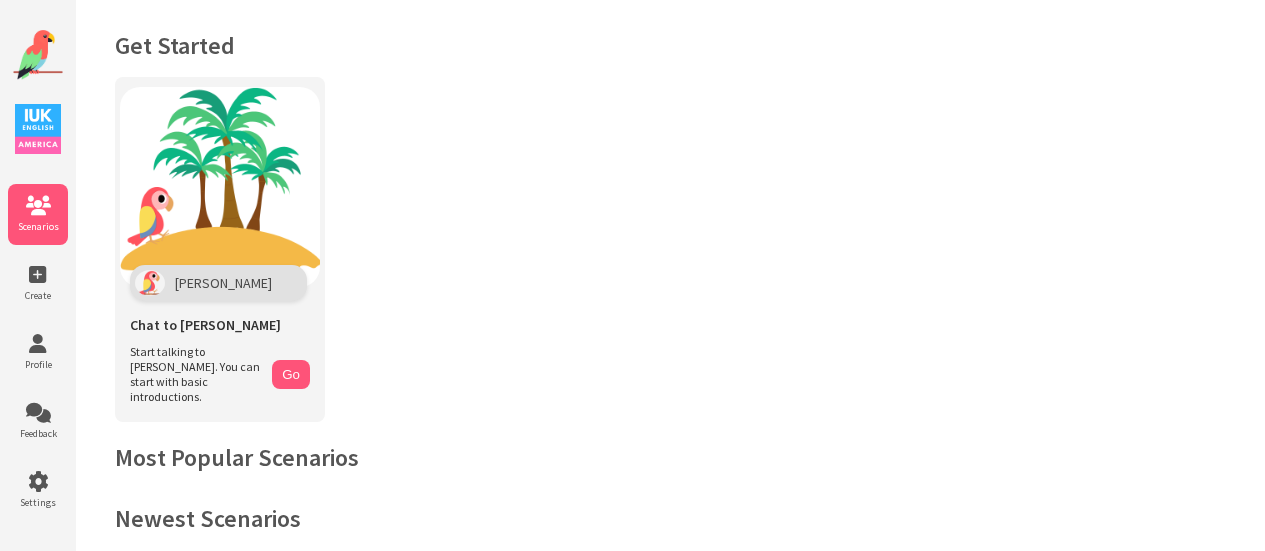 scroll, scrollTop: 0, scrollLeft: 0, axis: both 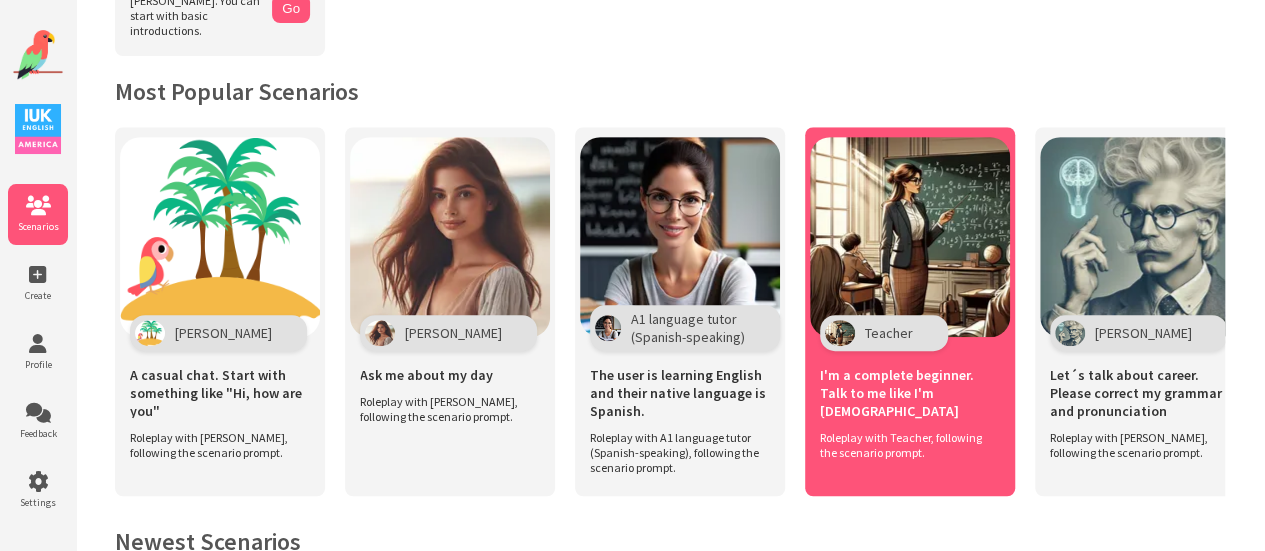 click at bounding box center (910, 237) 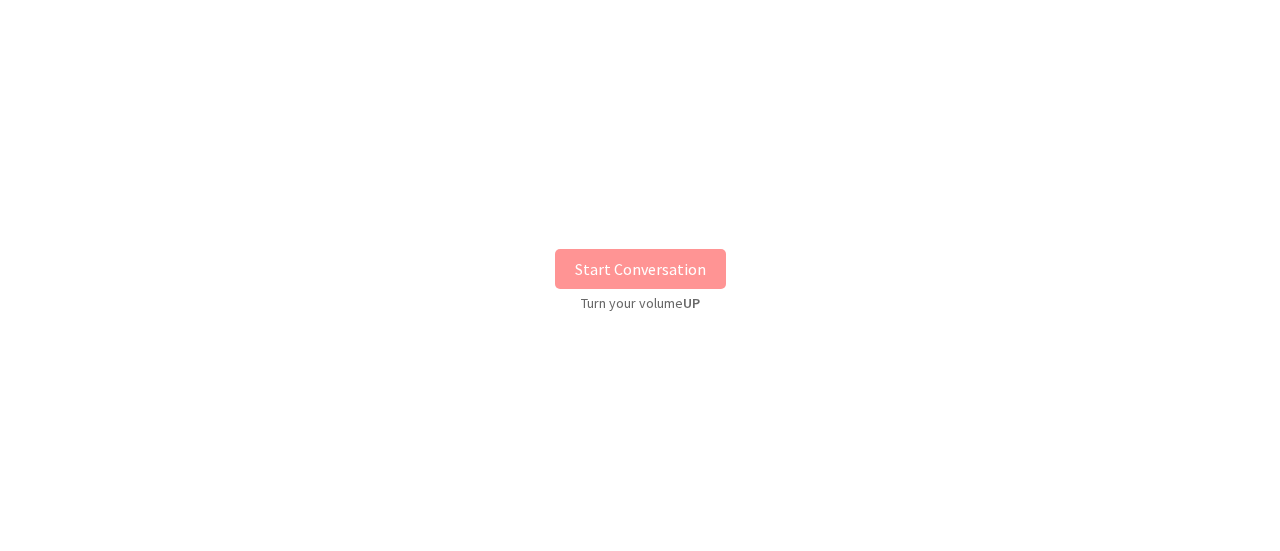 scroll, scrollTop: 0, scrollLeft: 0, axis: both 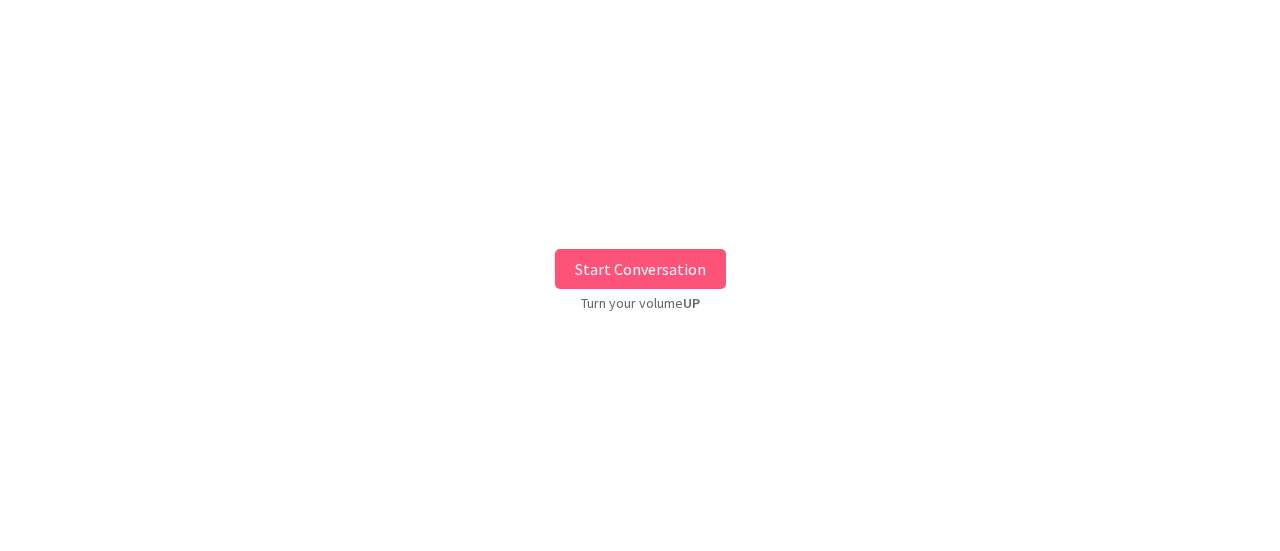 click on "Start Conversation" at bounding box center (640, 269) 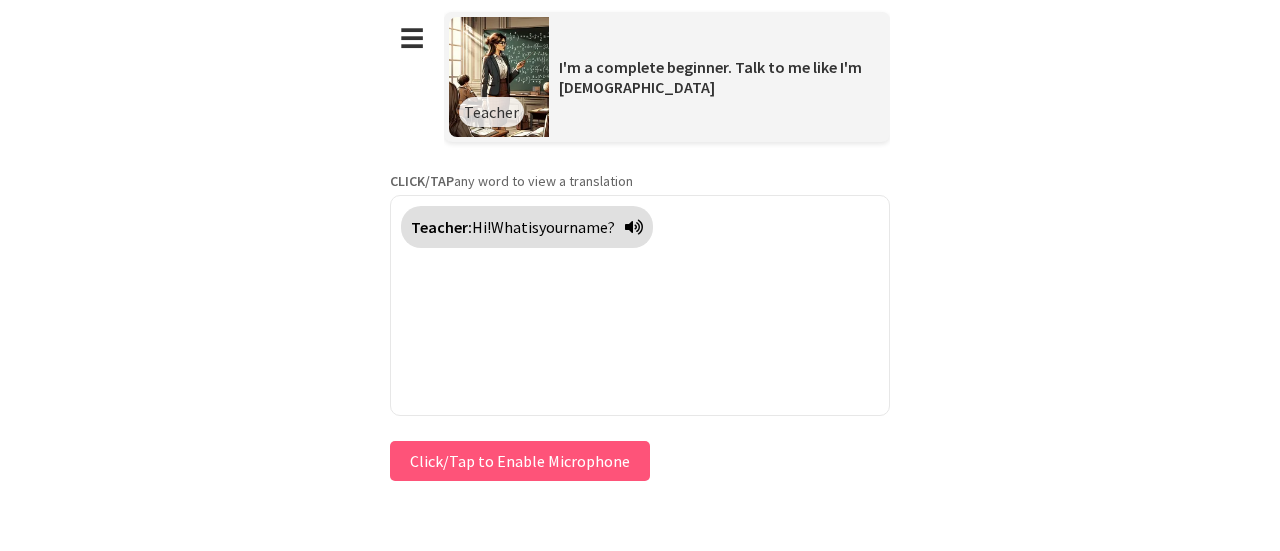 type 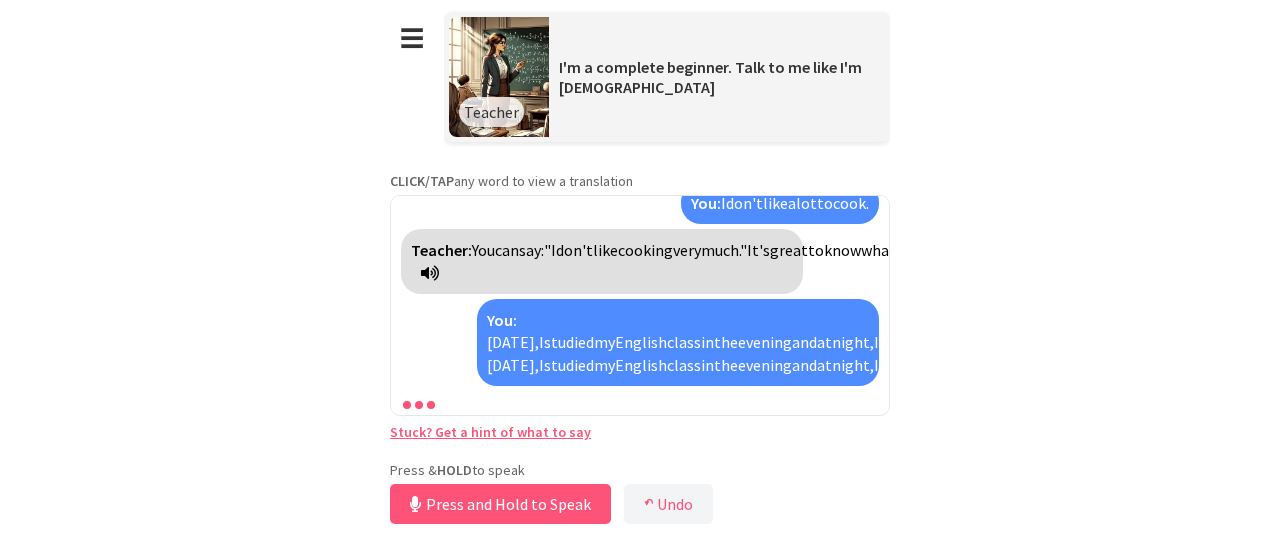 scroll, scrollTop: 1791, scrollLeft: 0, axis: vertical 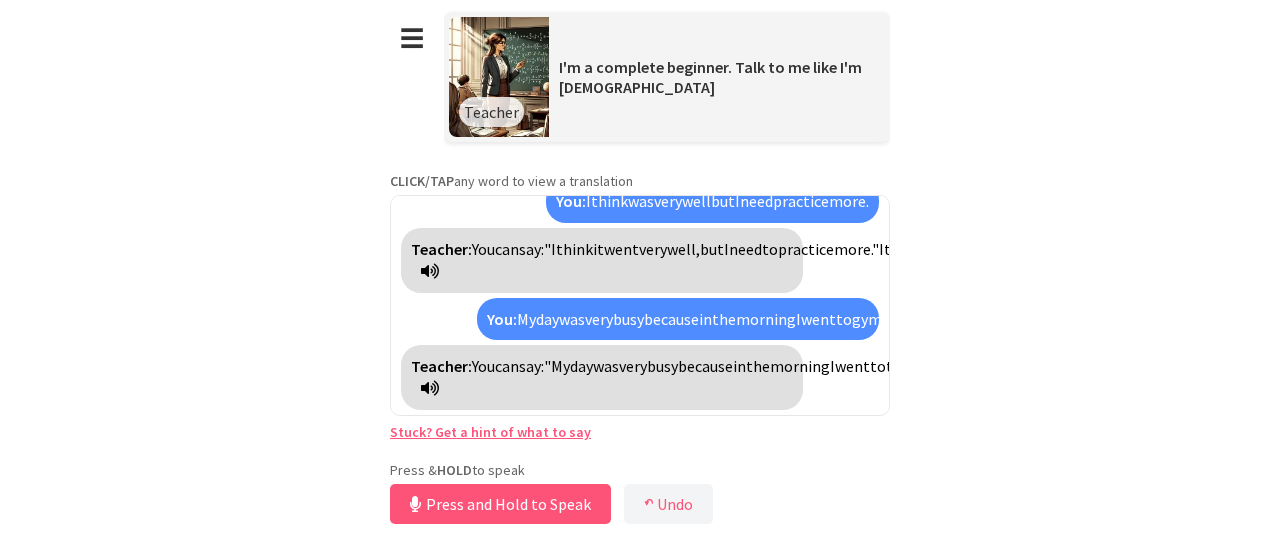 click on "**********" at bounding box center [640, 275] 